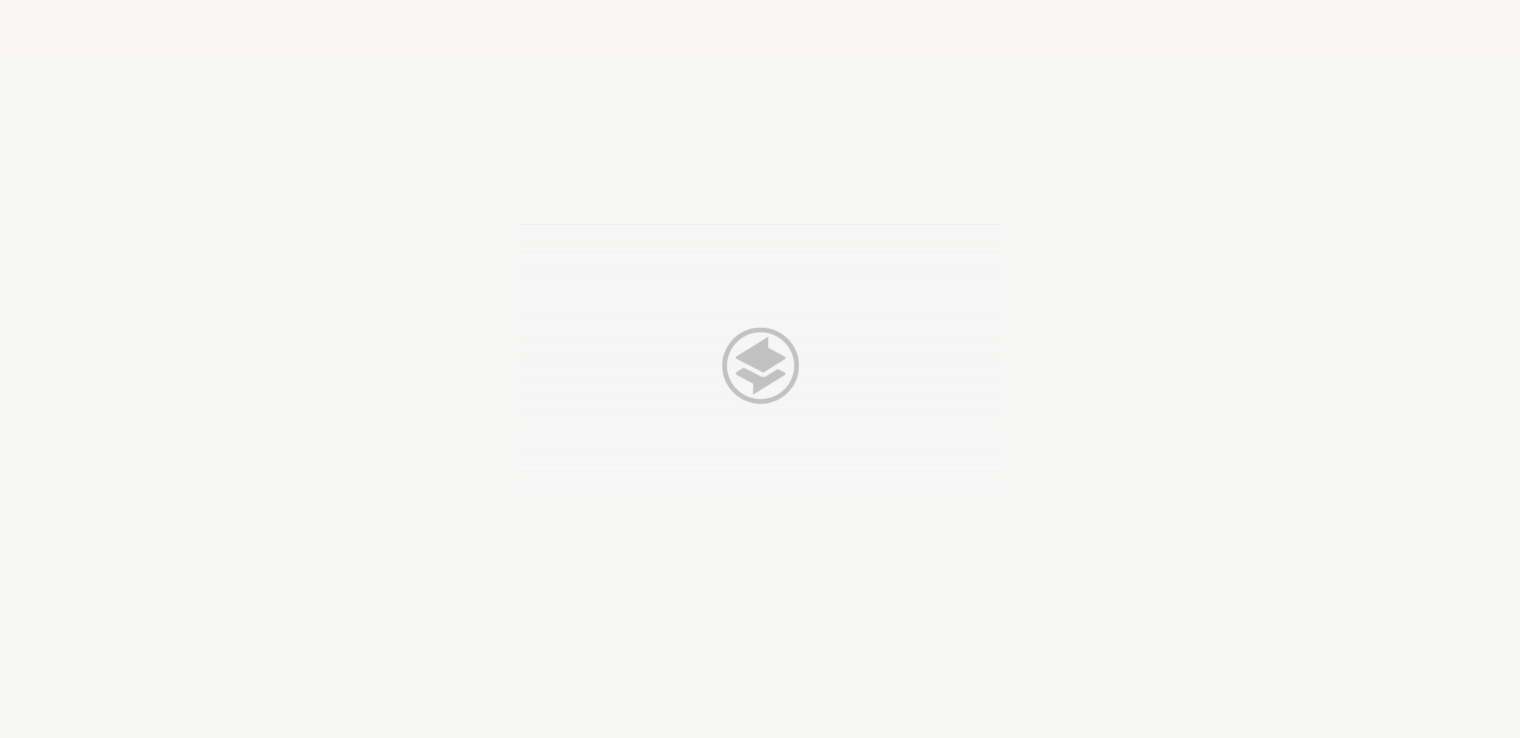 scroll, scrollTop: 0, scrollLeft: 0, axis: both 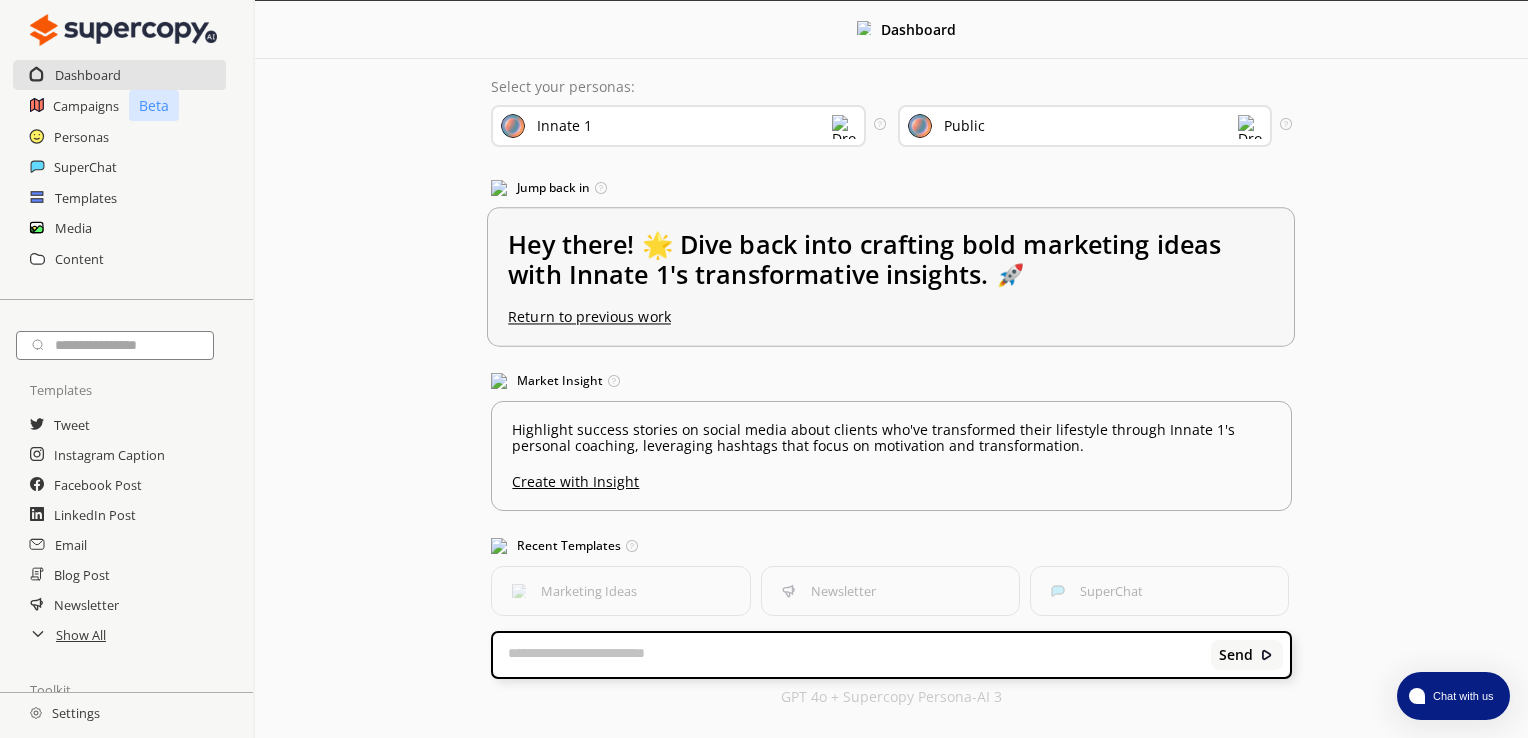click on "Return to previous work" at bounding box center (590, 317) 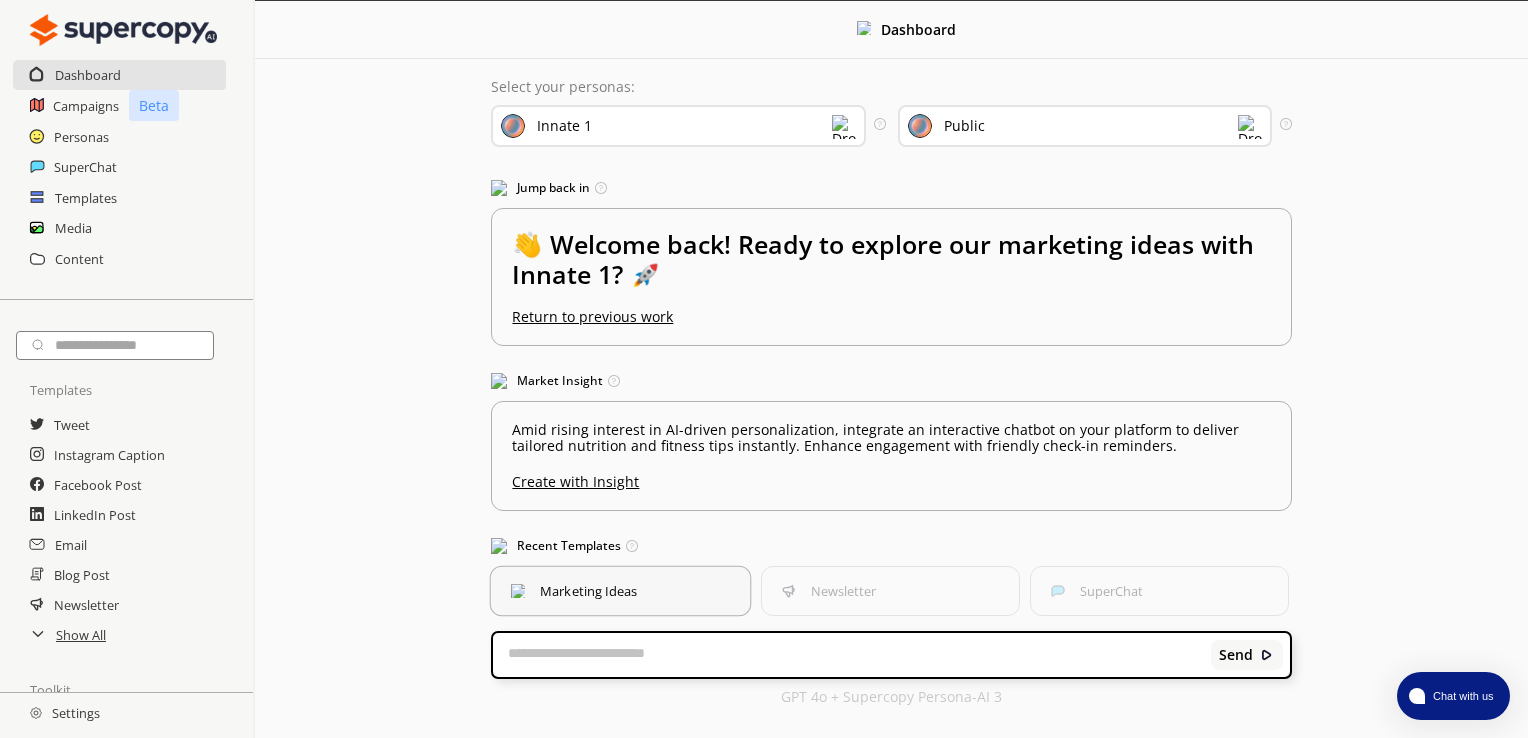 click on "Marketing Ideas" at bounding box center (621, 591) 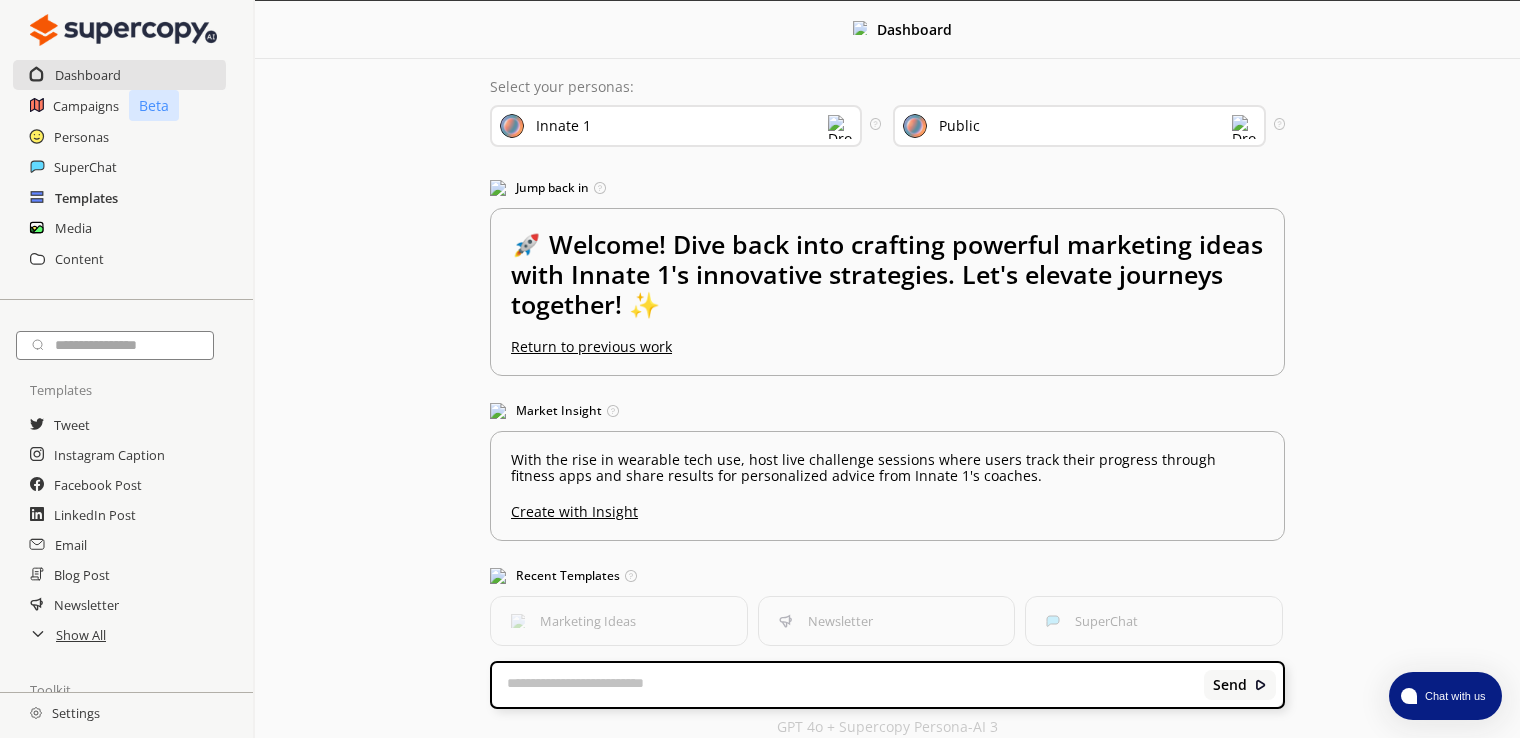 click on "Templates" at bounding box center (86, 198) 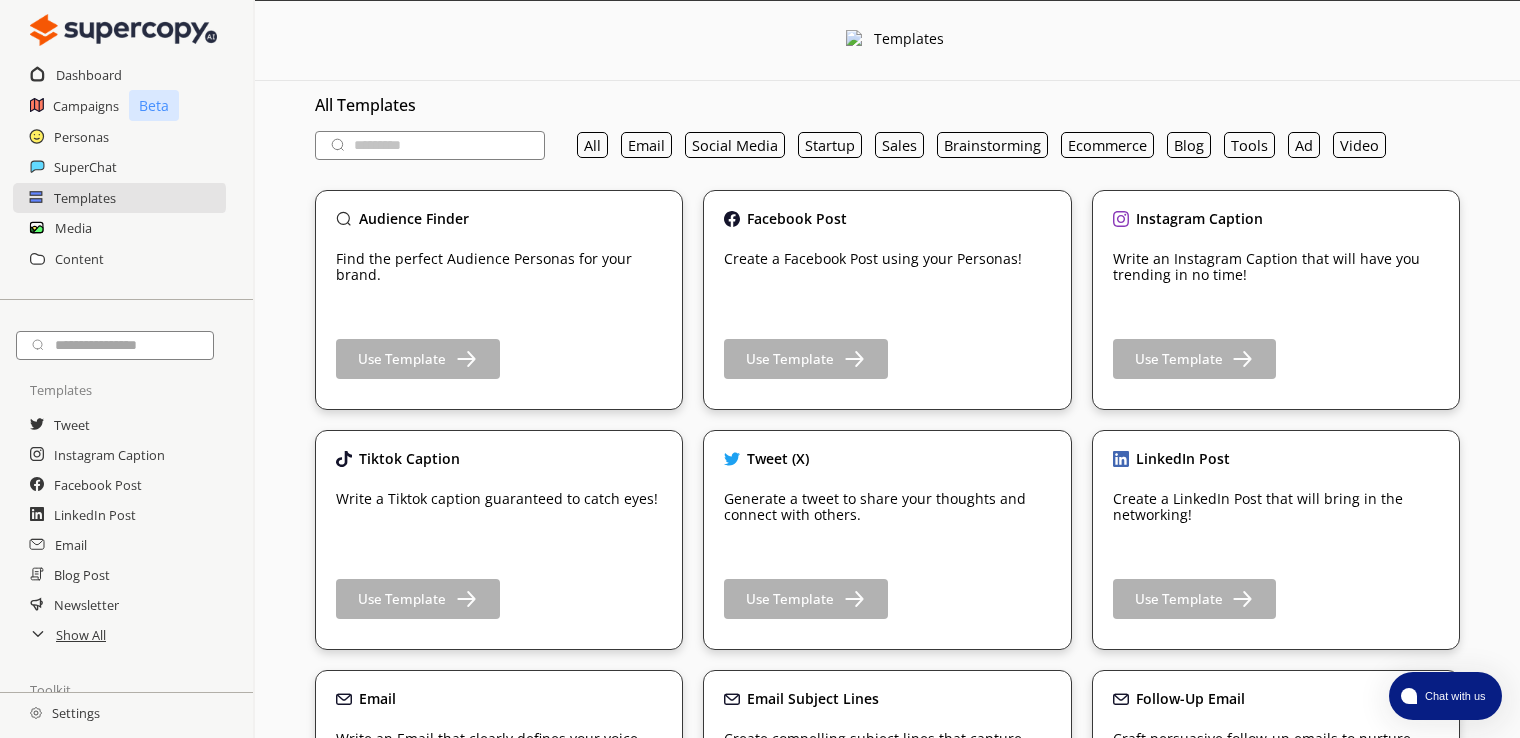 drag, startPoint x: 93, startPoint y: 129, endPoint x: 251, endPoint y: 110, distance: 159.1383 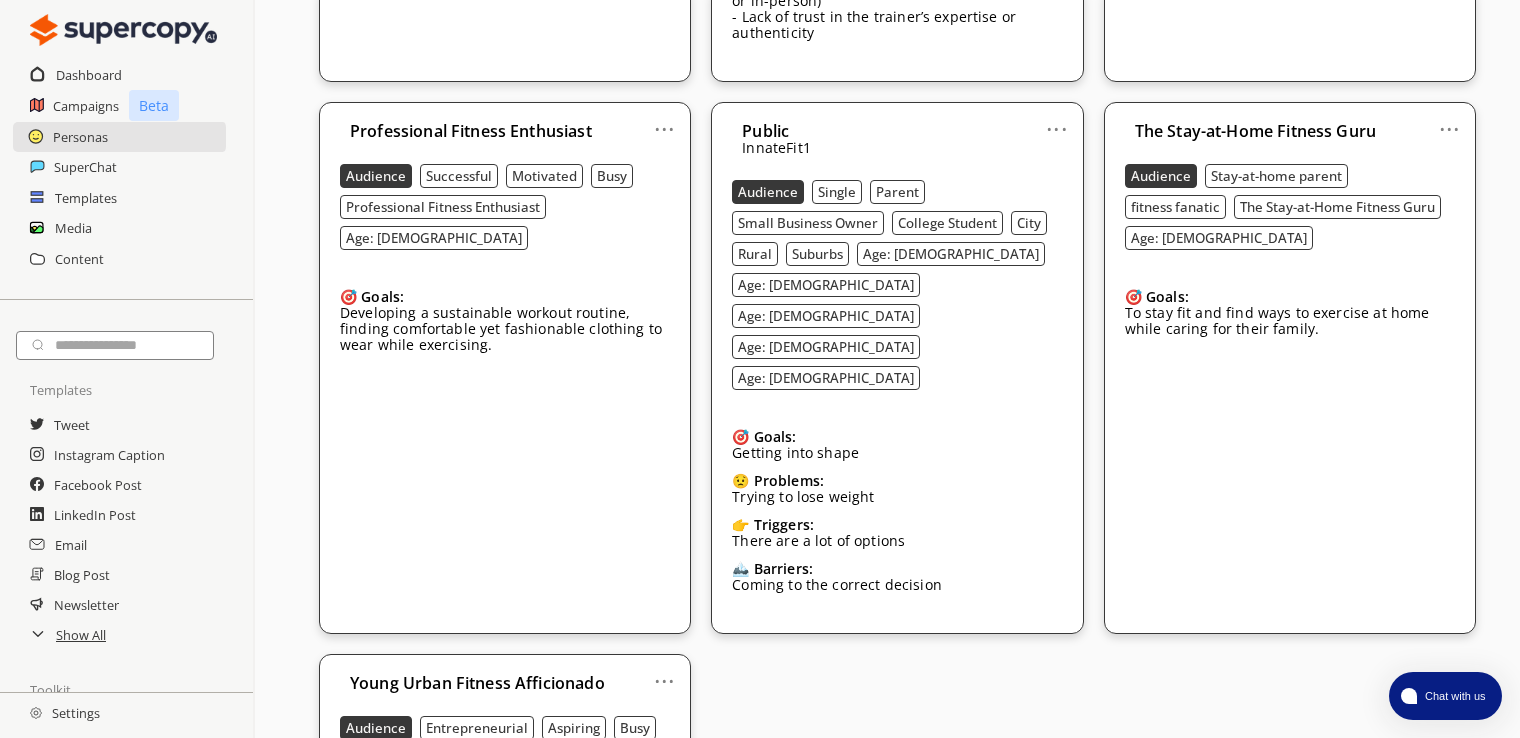 scroll, scrollTop: 2607, scrollLeft: 0, axis: vertical 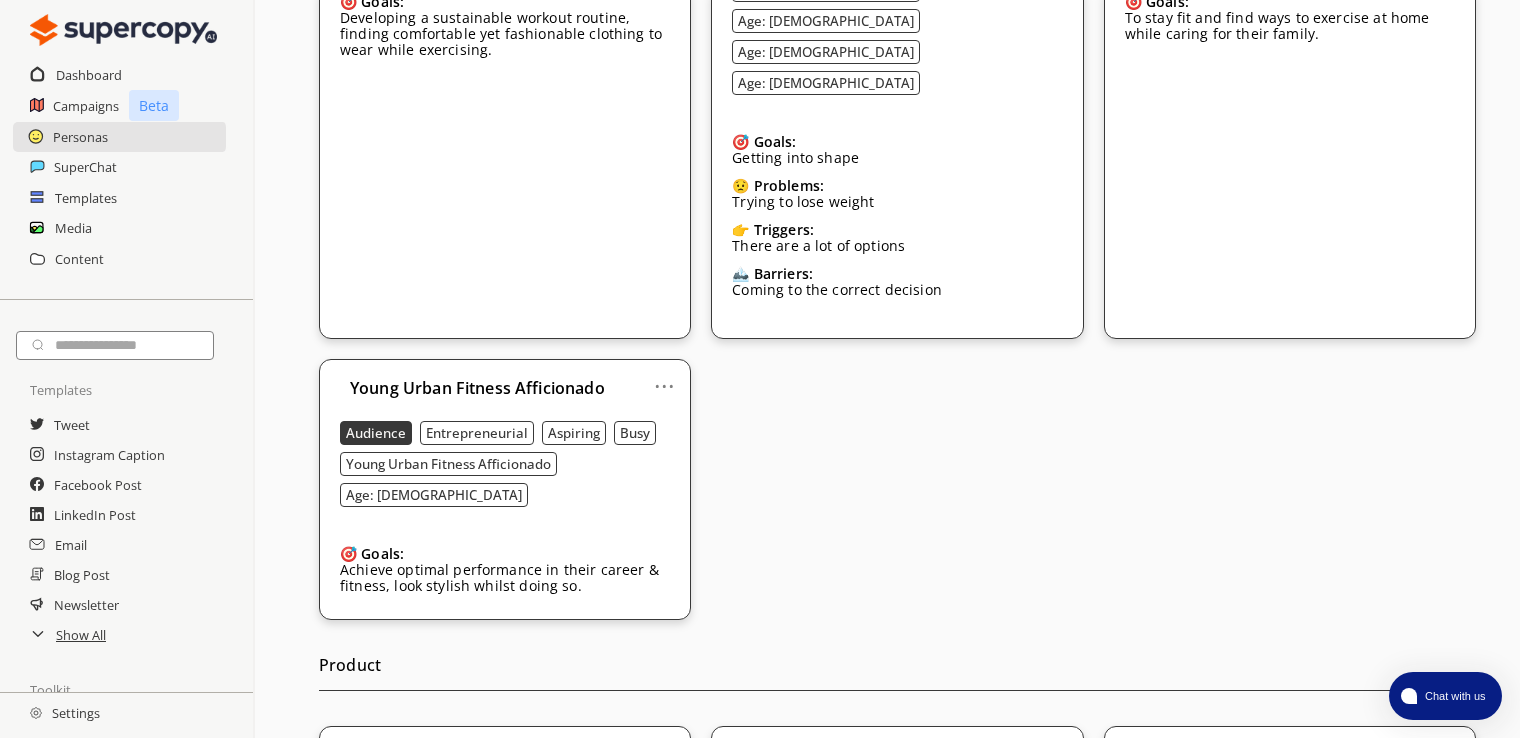 click on "..." at bounding box center [1056, 745] 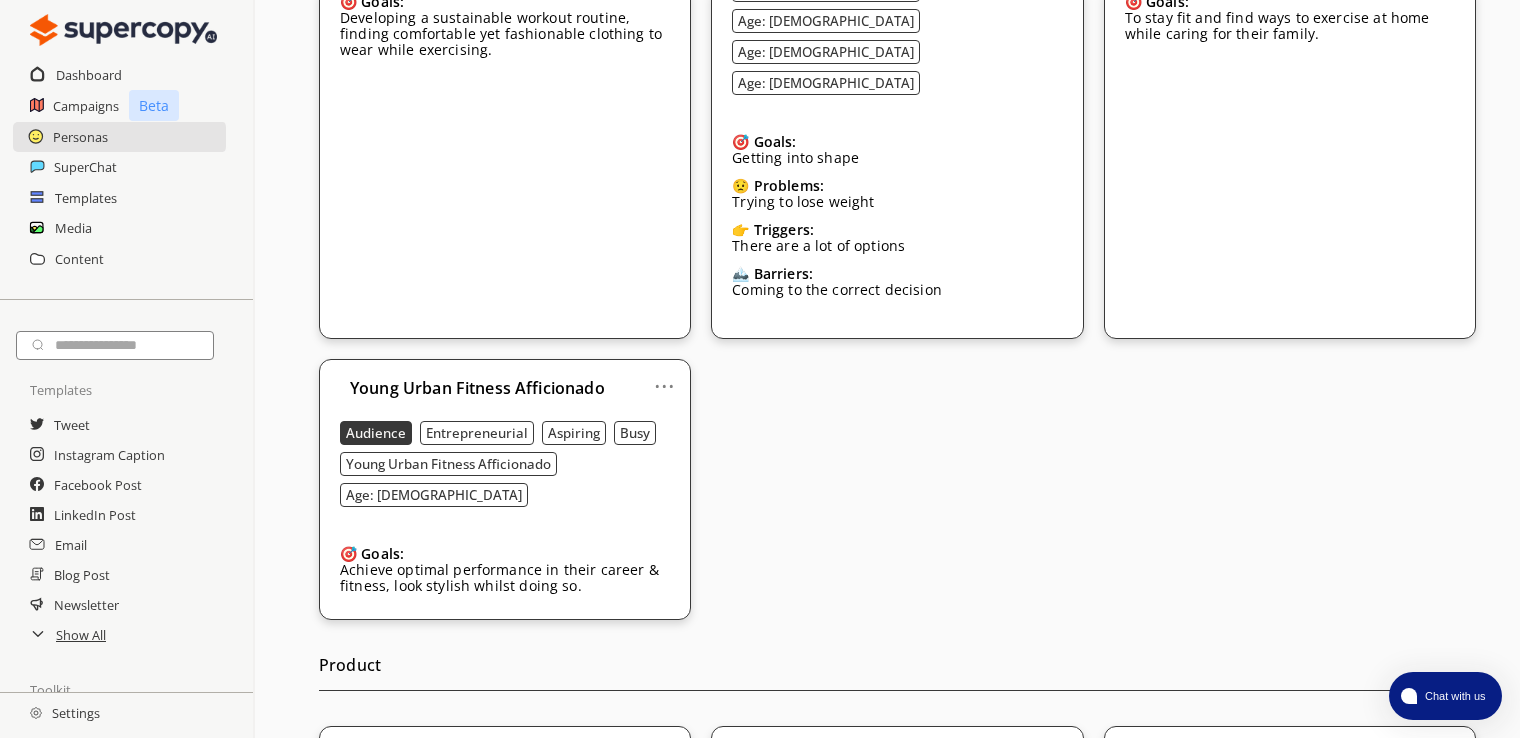 click on "Edit" at bounding box center (1033, 786) 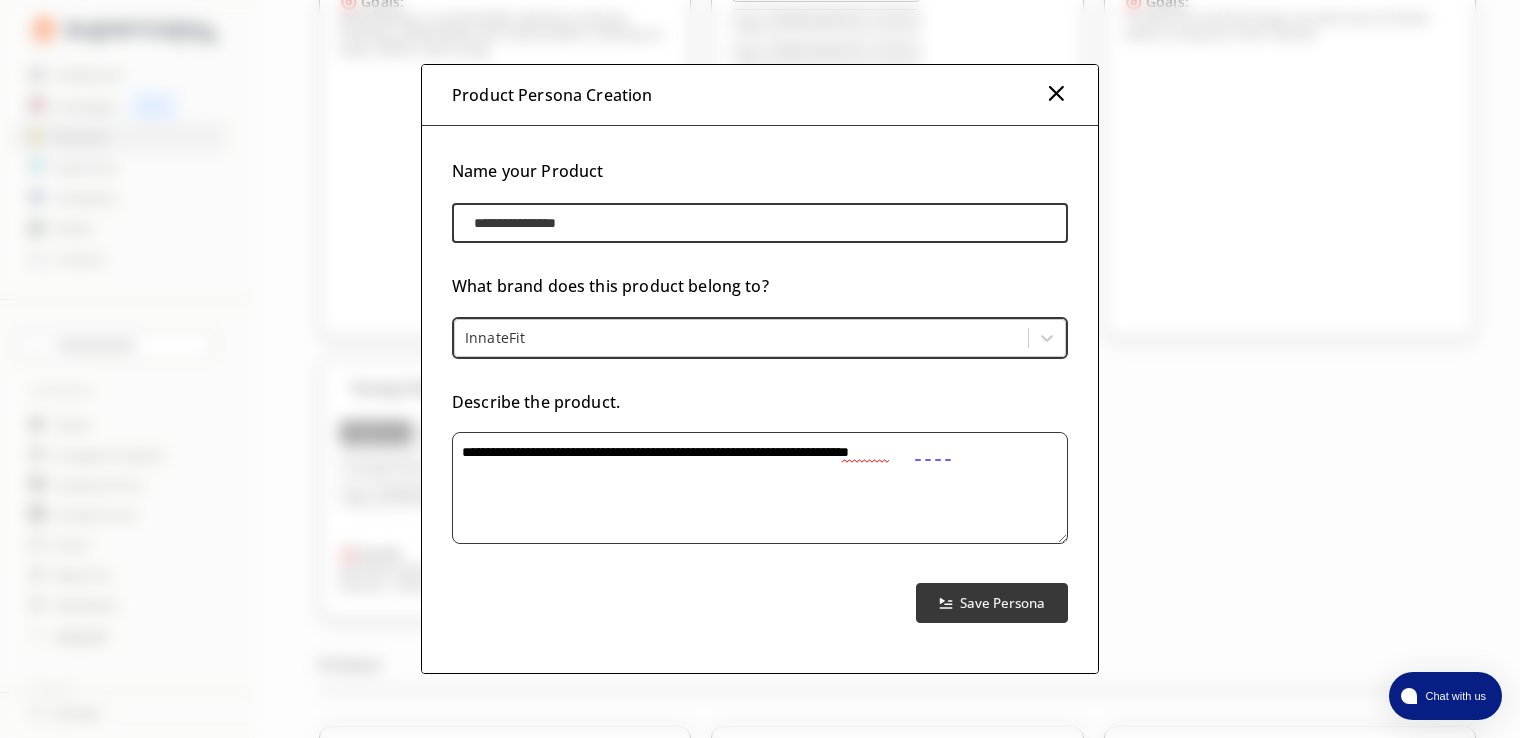 click on "**********" at bounding box center [760, 223] 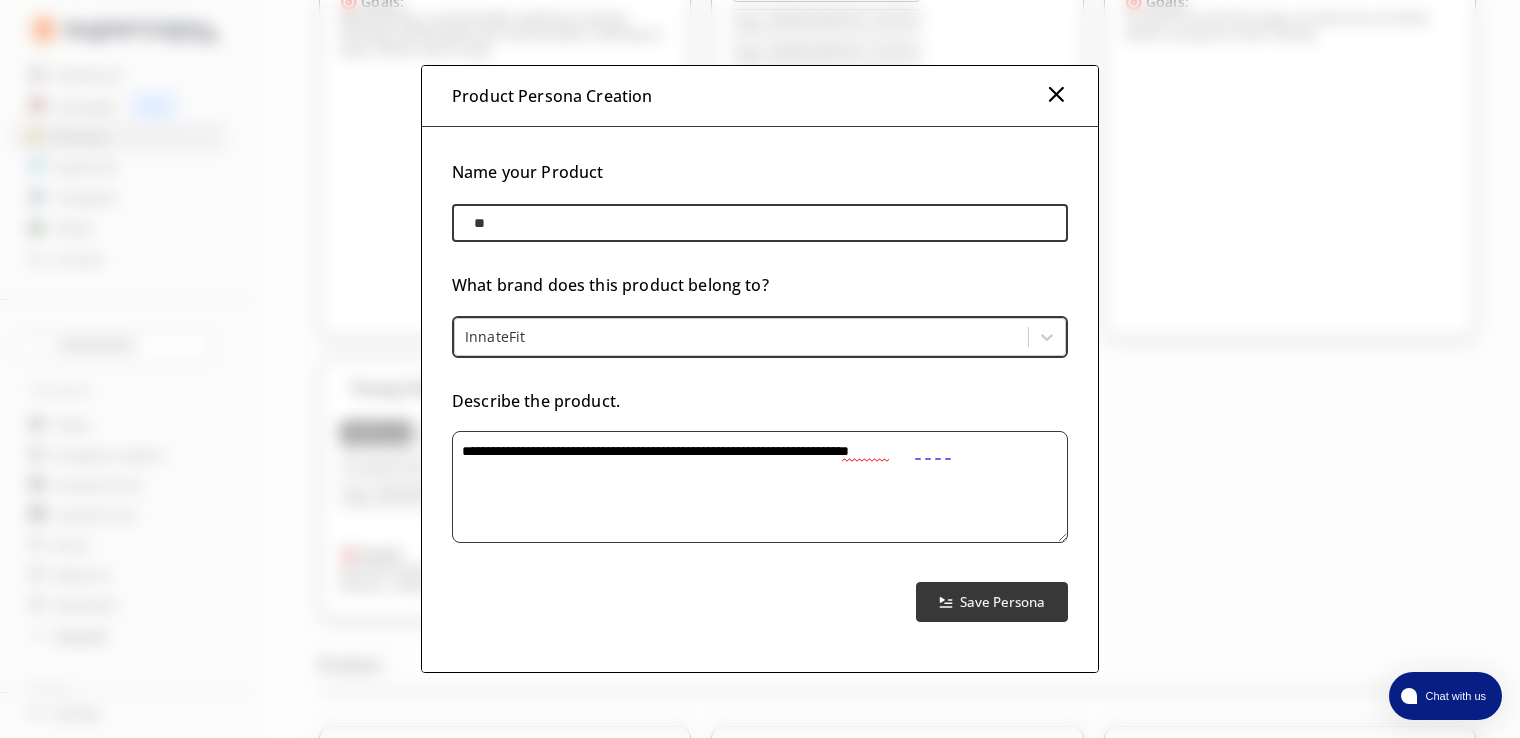 type on "*" 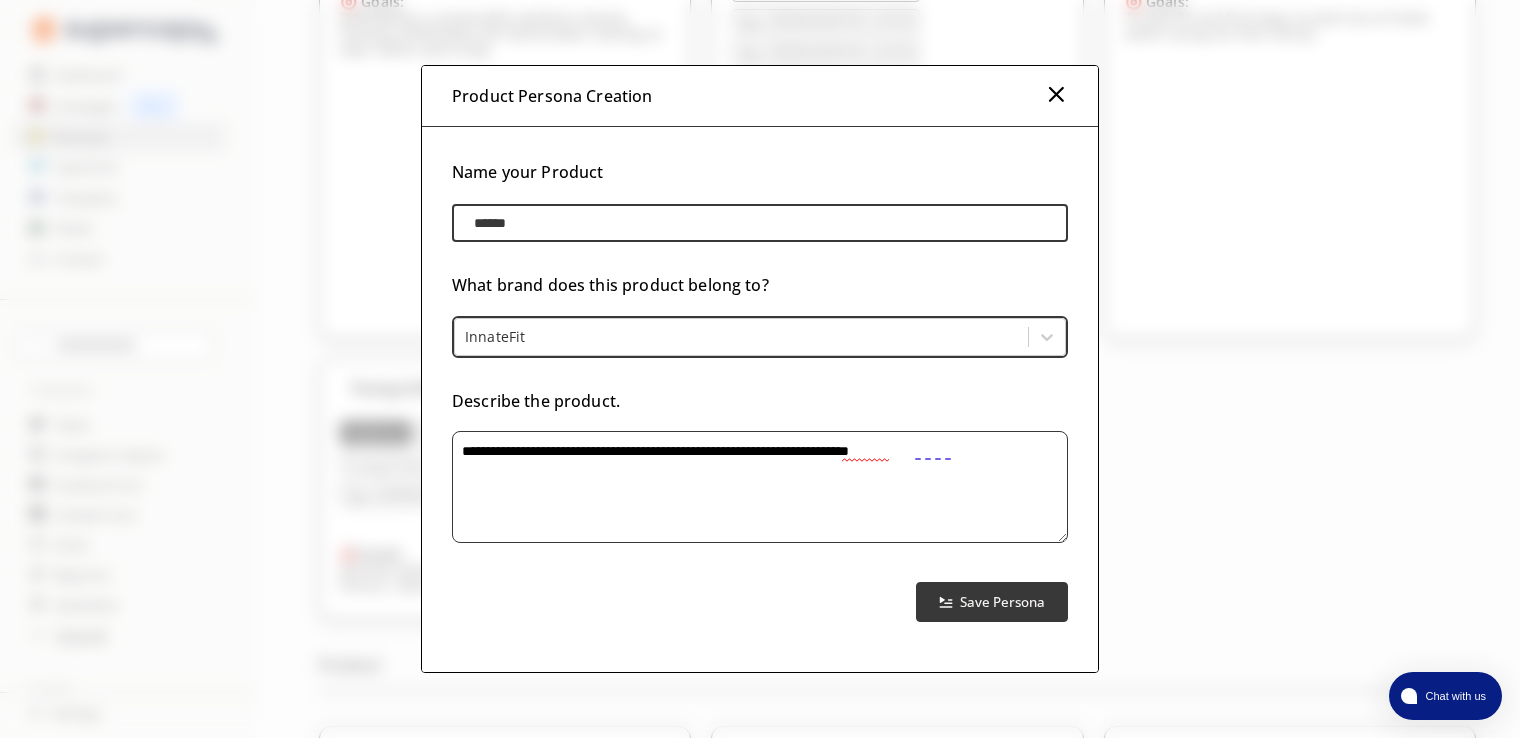 type on "******" 